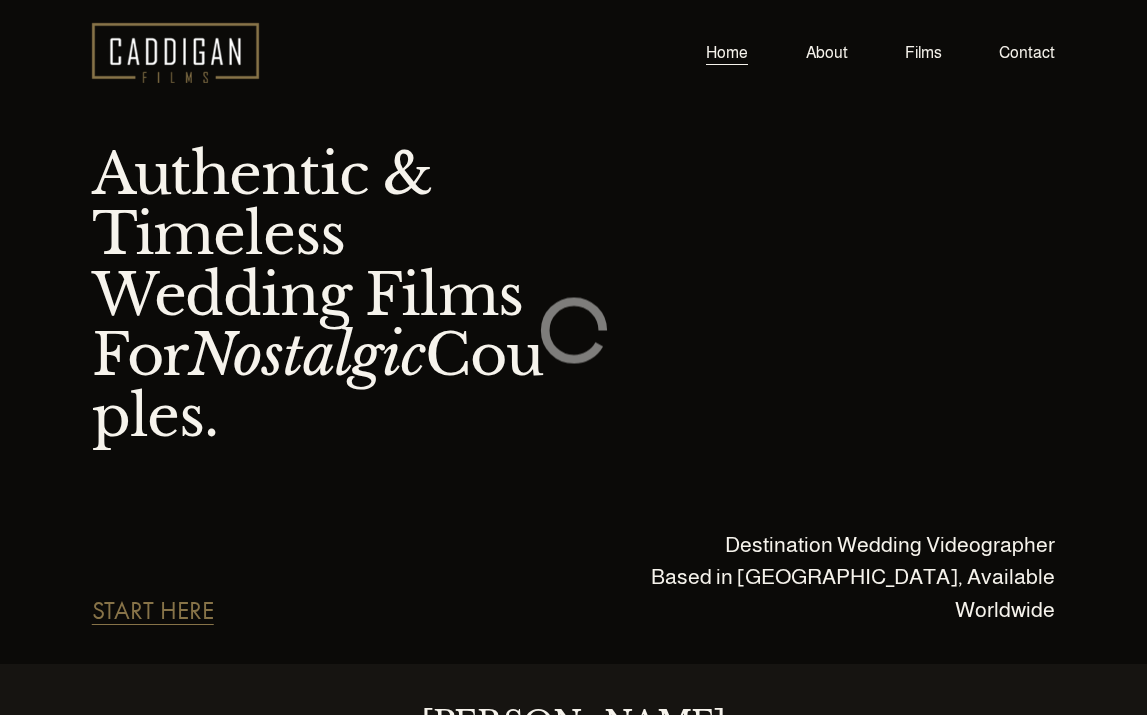 scroll, scrollTop: 0, scrollLeft: 0, axis: both 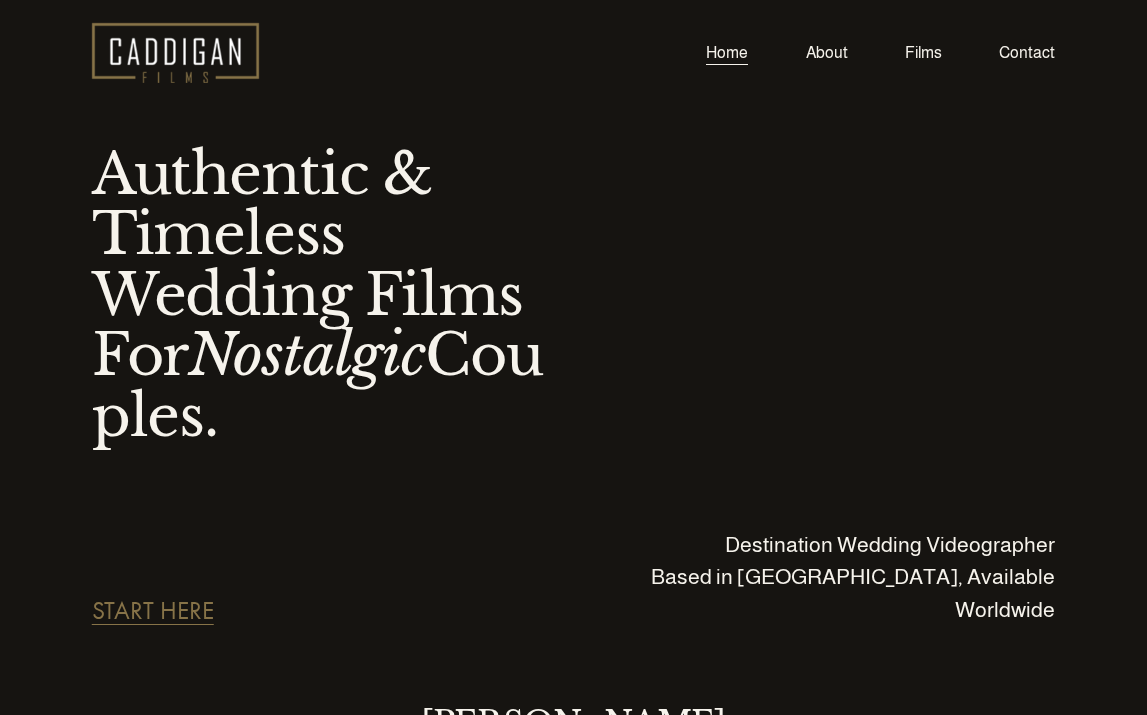 click on "Authentic & Timeless Wedding Films For  Nostalgic  Couples.
Destination Wedding Videographer Based in NH, Available Worldwide
START HERE" at bounding box center (573, 385) 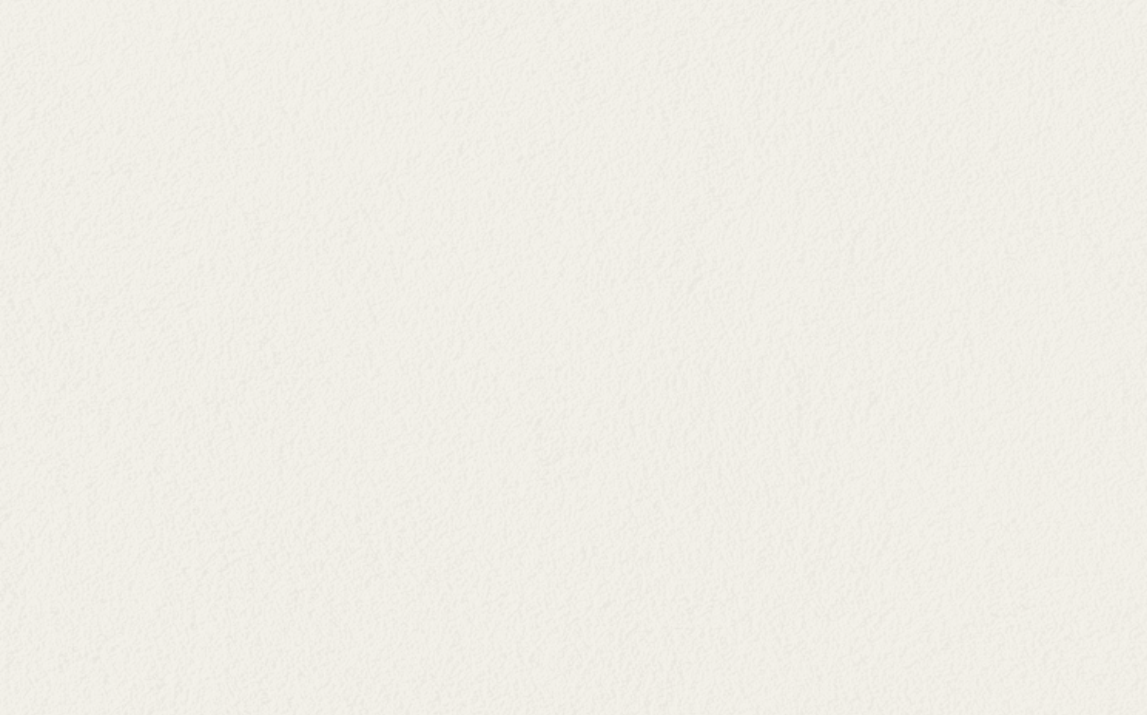 scroll, scrollTop: 6678, scrollLeft: 0, axis: vertical 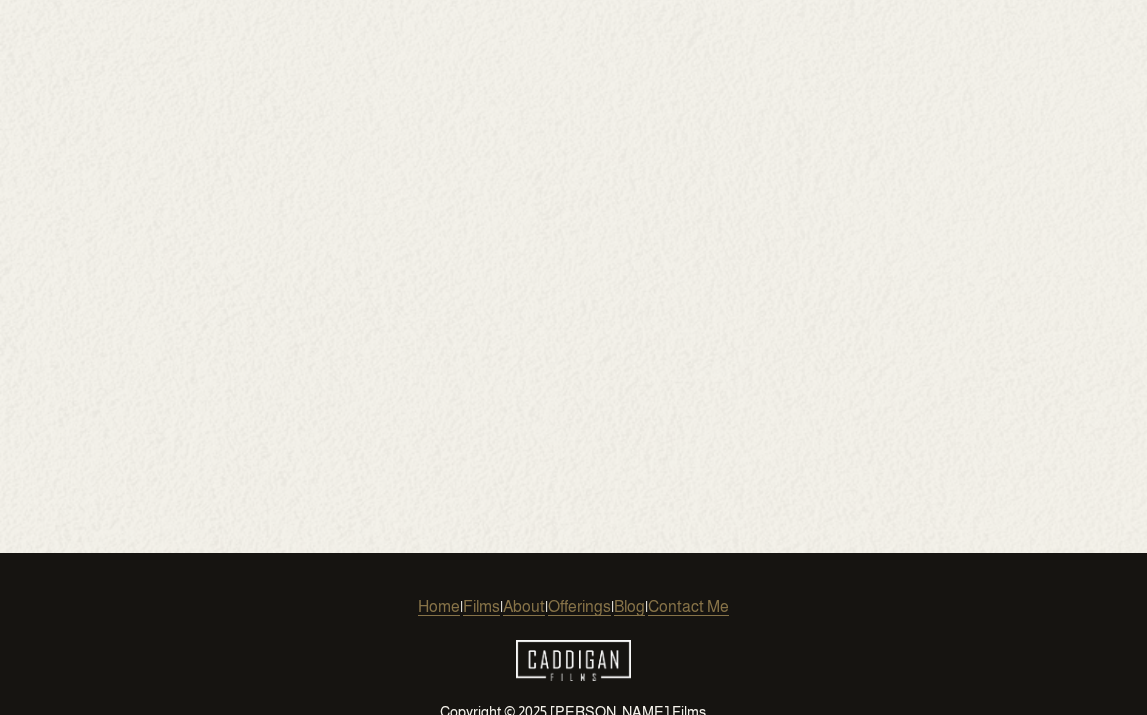 click on "Offerings" at bounding box center (579, 607) 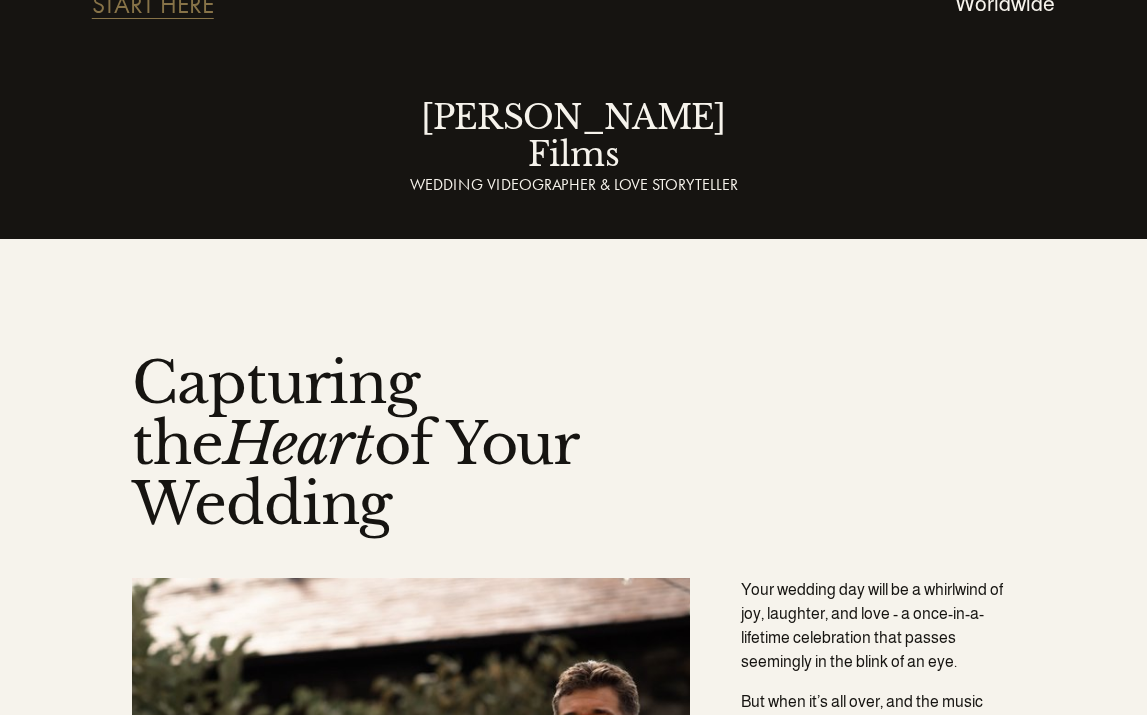 scroll, scrollTop: 0, scrollLeft: 0, axis: both 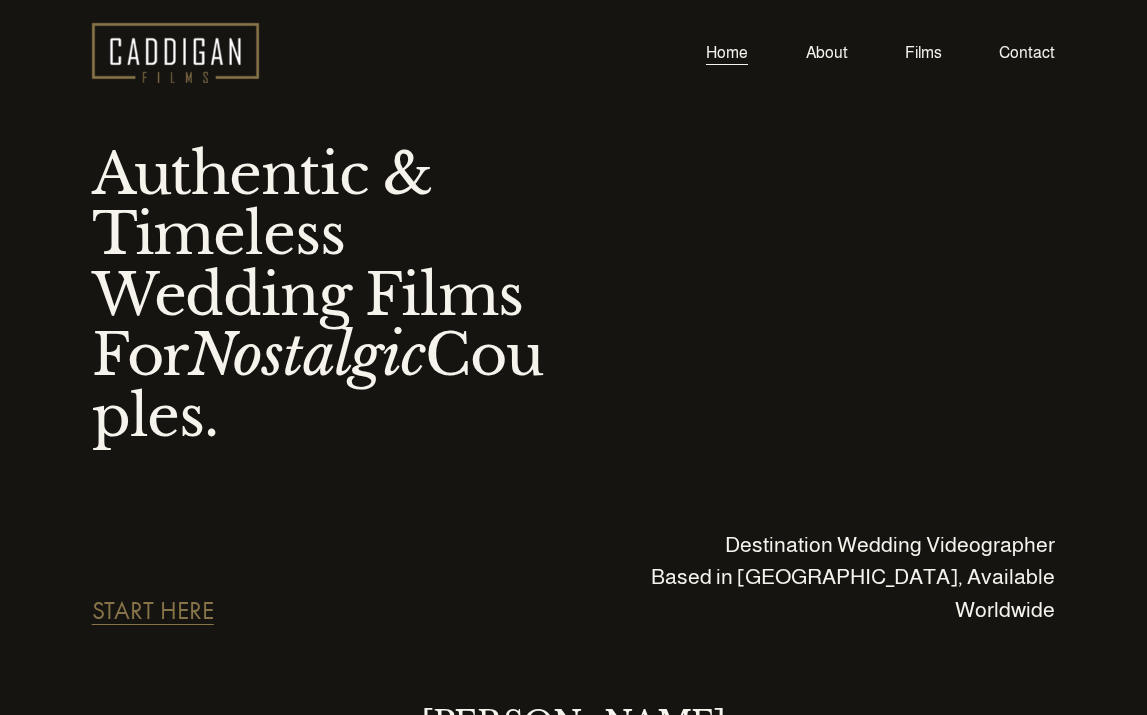 click on "Home" at bounding box center (727, 52) 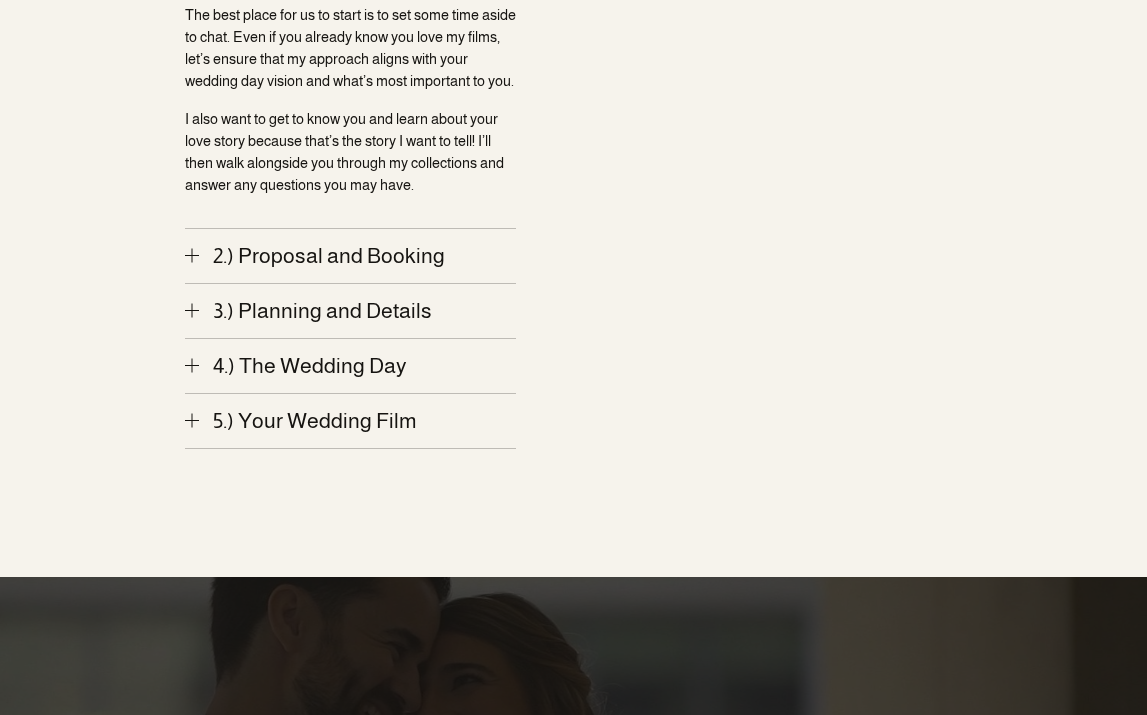 scroll, scrollTop: 3110, scrollLeft: 0, axis: vertical 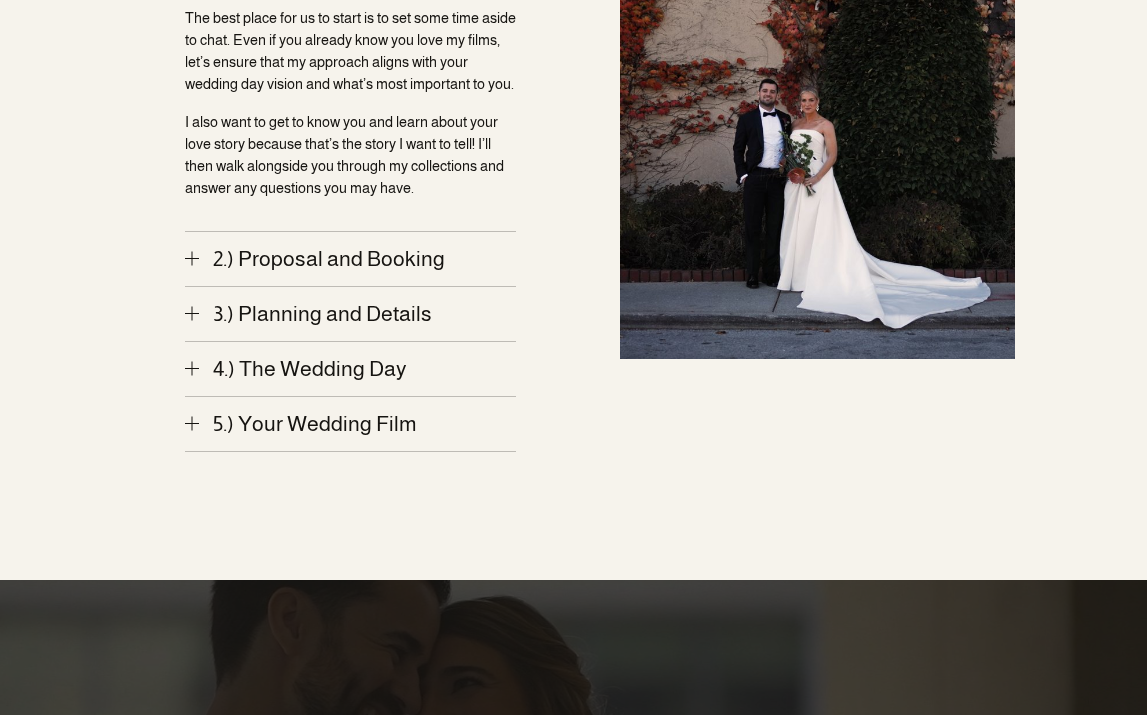 click on "4.) The Wedding Day" at bounding box center (357, 369) 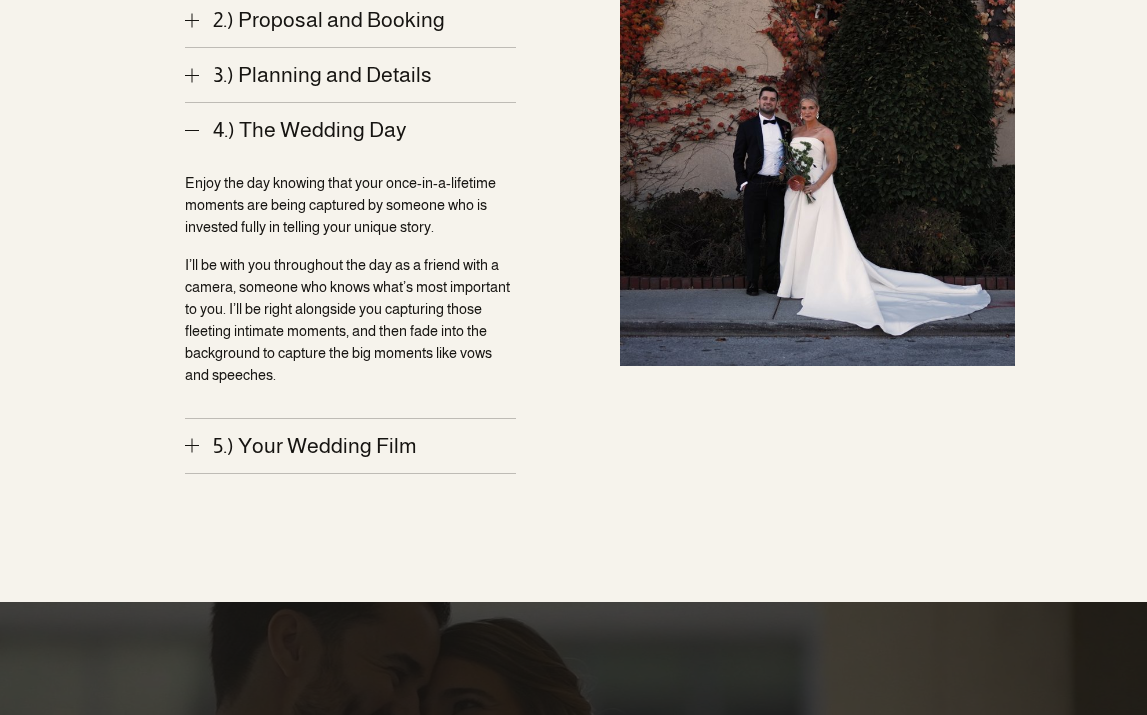 click on "5.) Your Wedding Film" at bounding box center [357, 446] 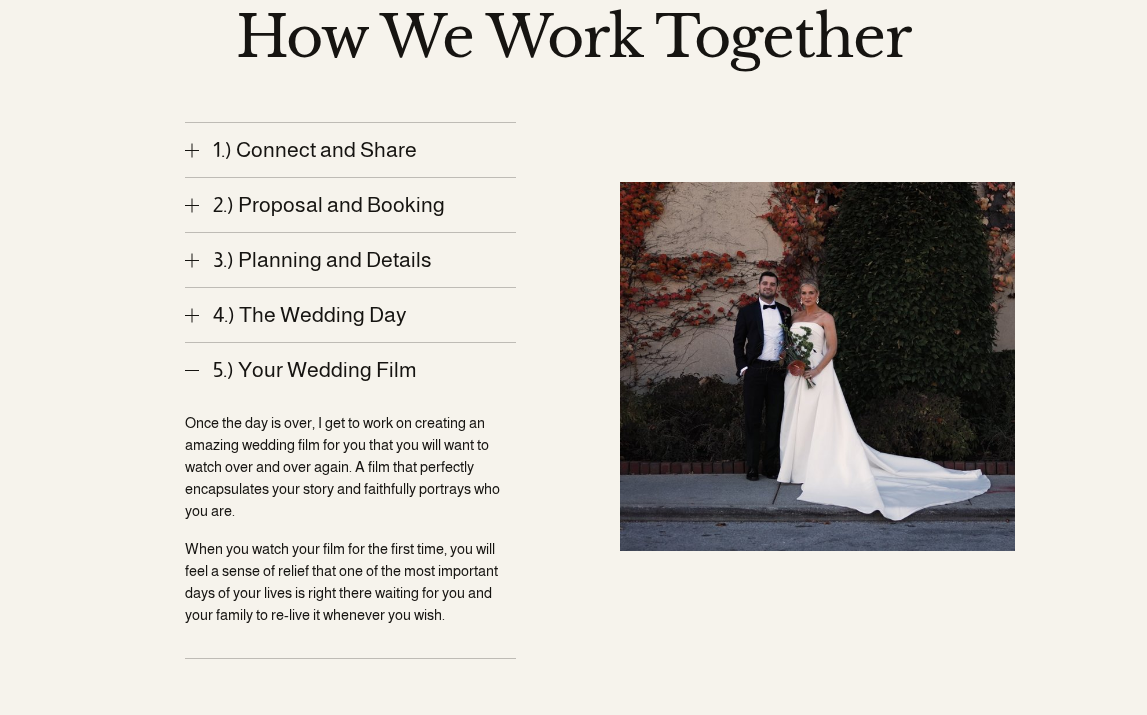 scroll, scrollTop: 2927, scrollLeft: 0, axis: vertical 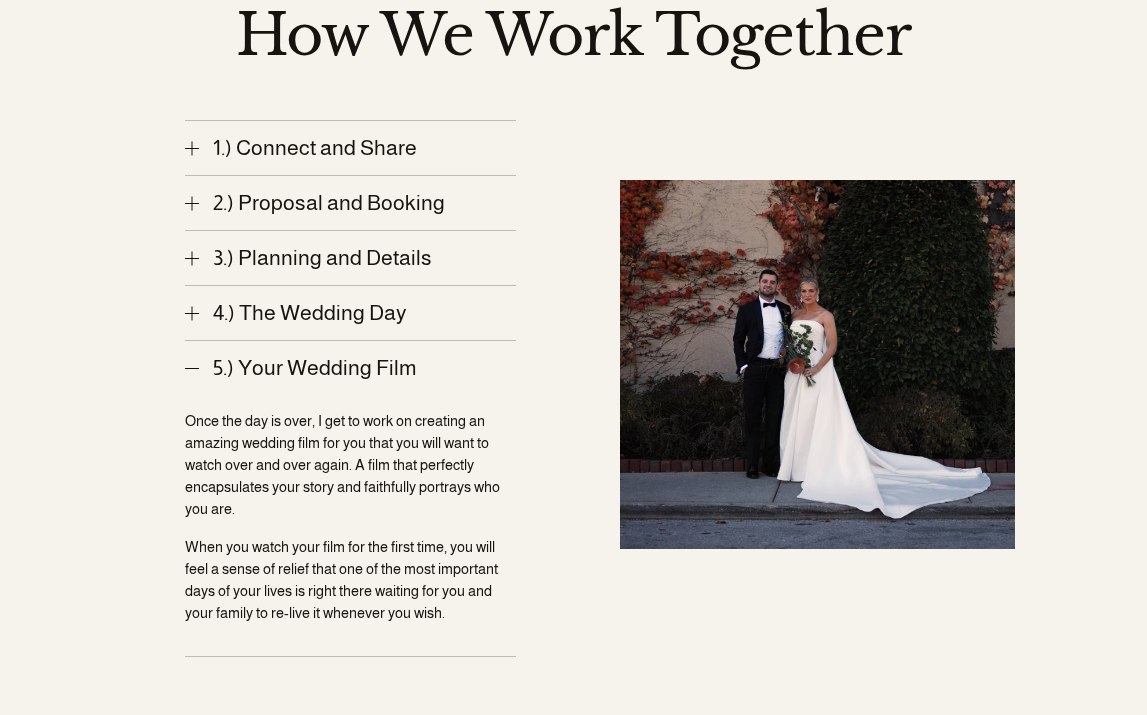 click on "3.) Planning and Details" at bounding box center [350, 258] 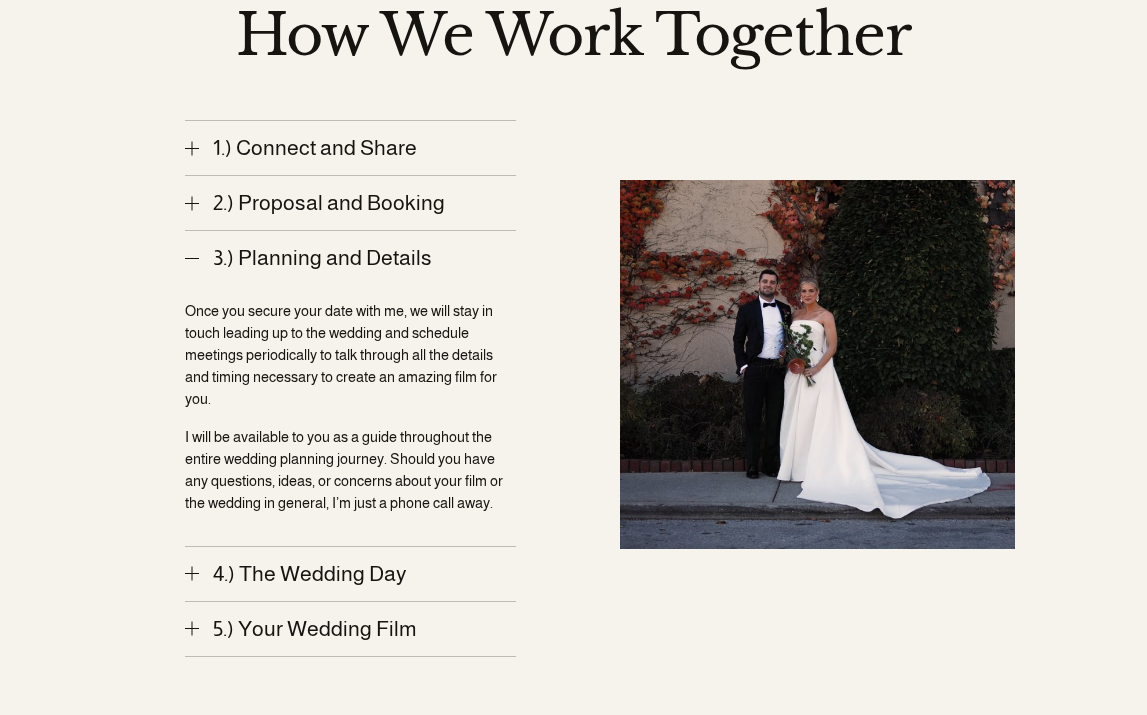 click on "2.) Proposal and Booking" at bounding box center (350, 203) 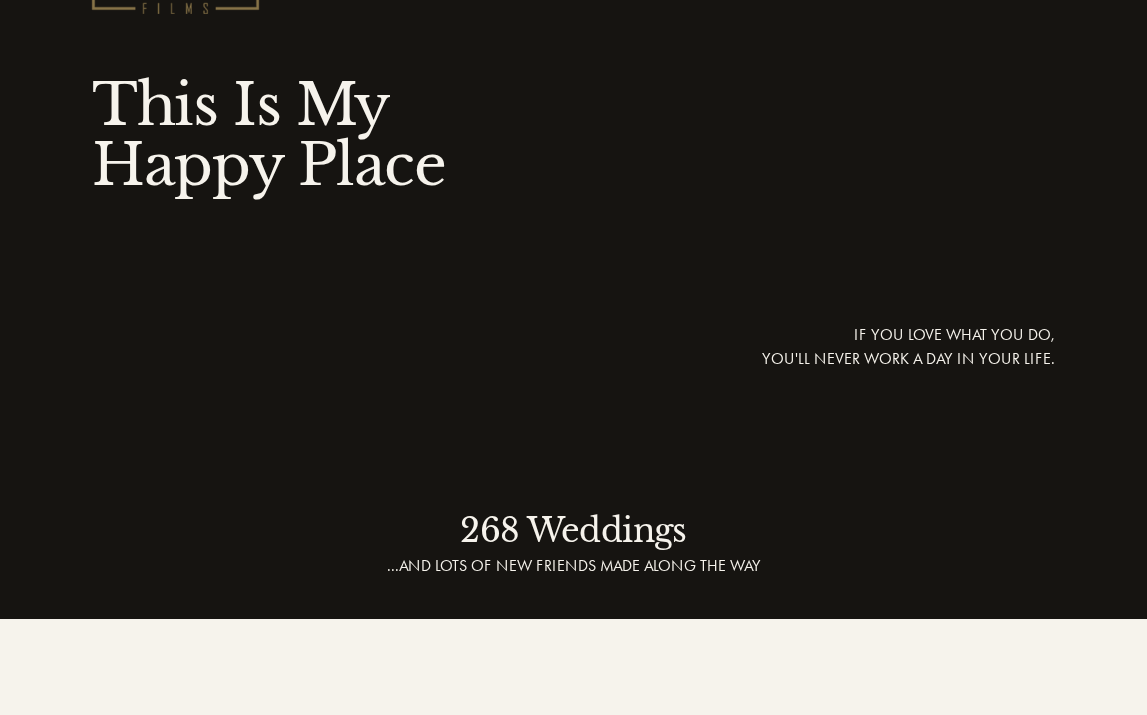 scroll, scrollTop: 0, scrollLeft: 0, axis: both 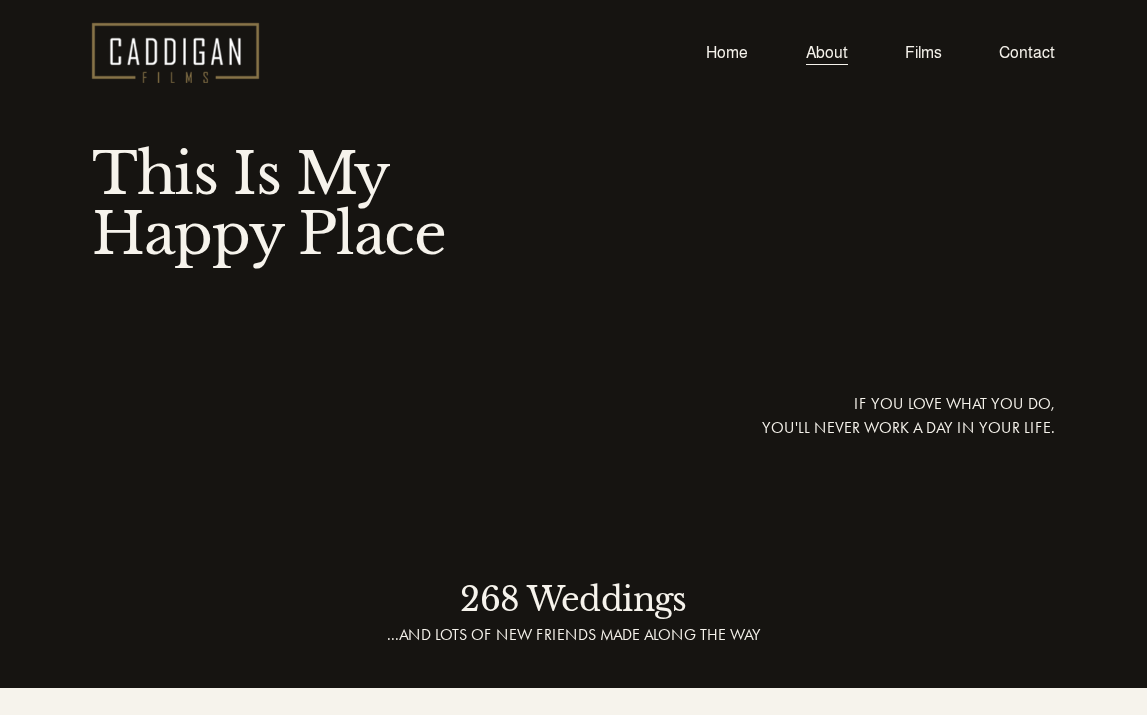 click on "Films" at bounding box center (923, 52) 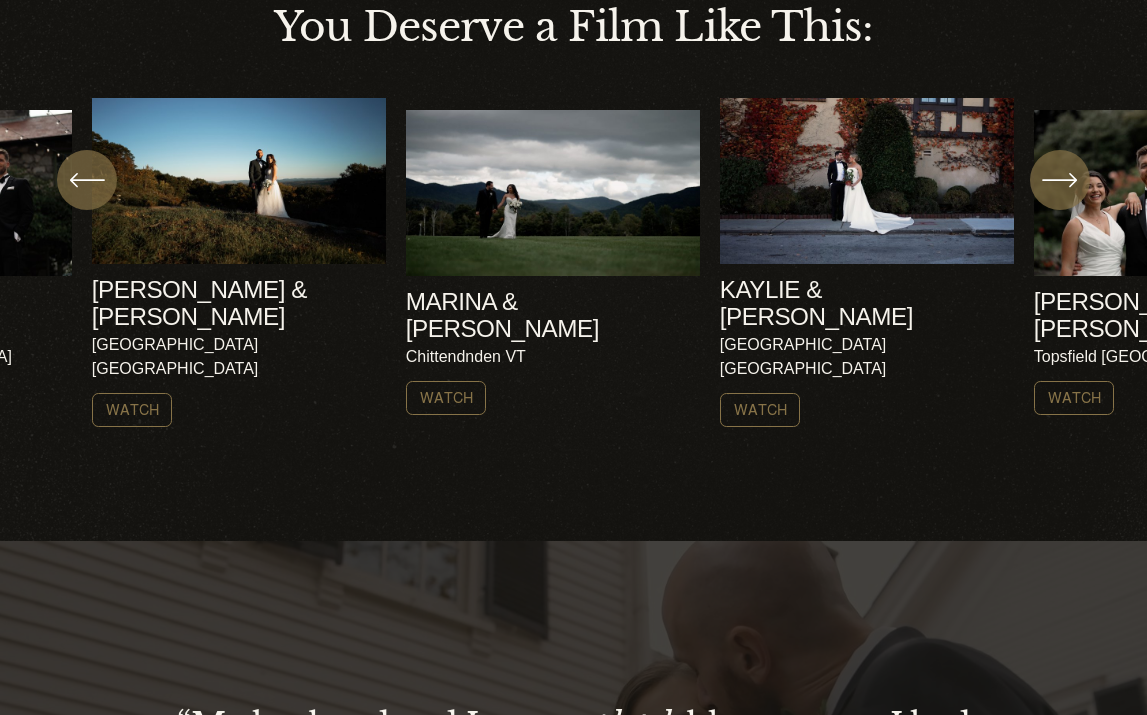 scroll, scrollTop: 646, scrollLeft: 0, axis: vertical 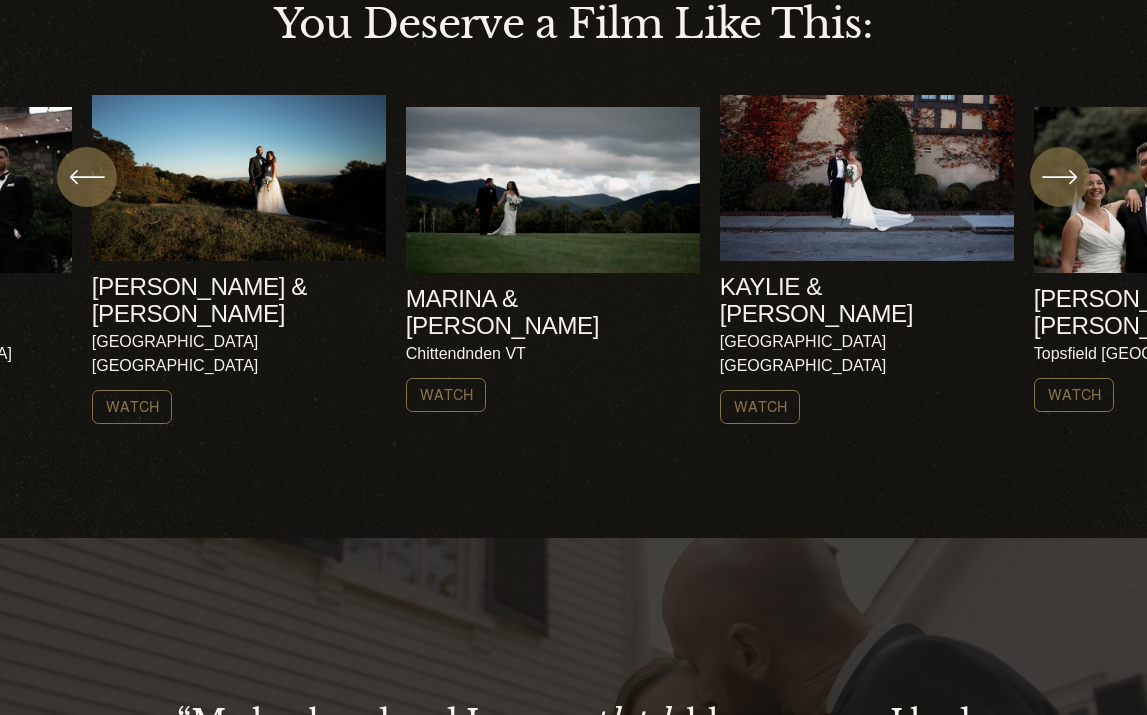 click on "[PERSON_NAME] & [PERSON_NAME]
[GEOGRAPHIC_DATA] NH
Watch" 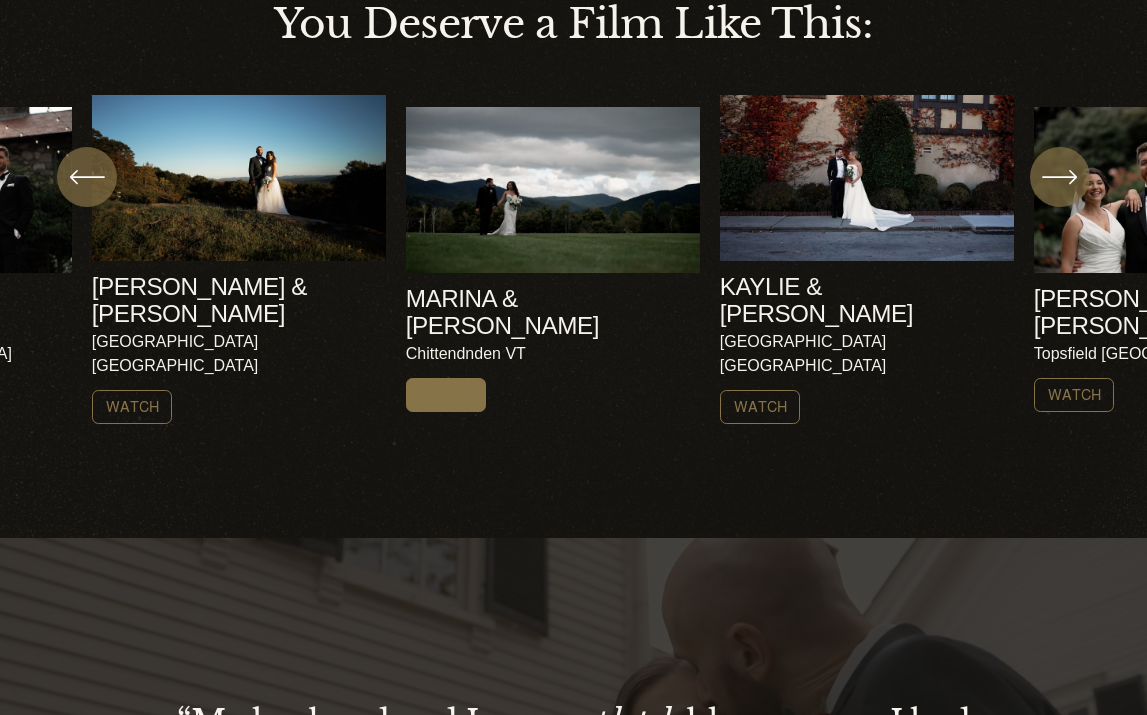 click on "Watch" 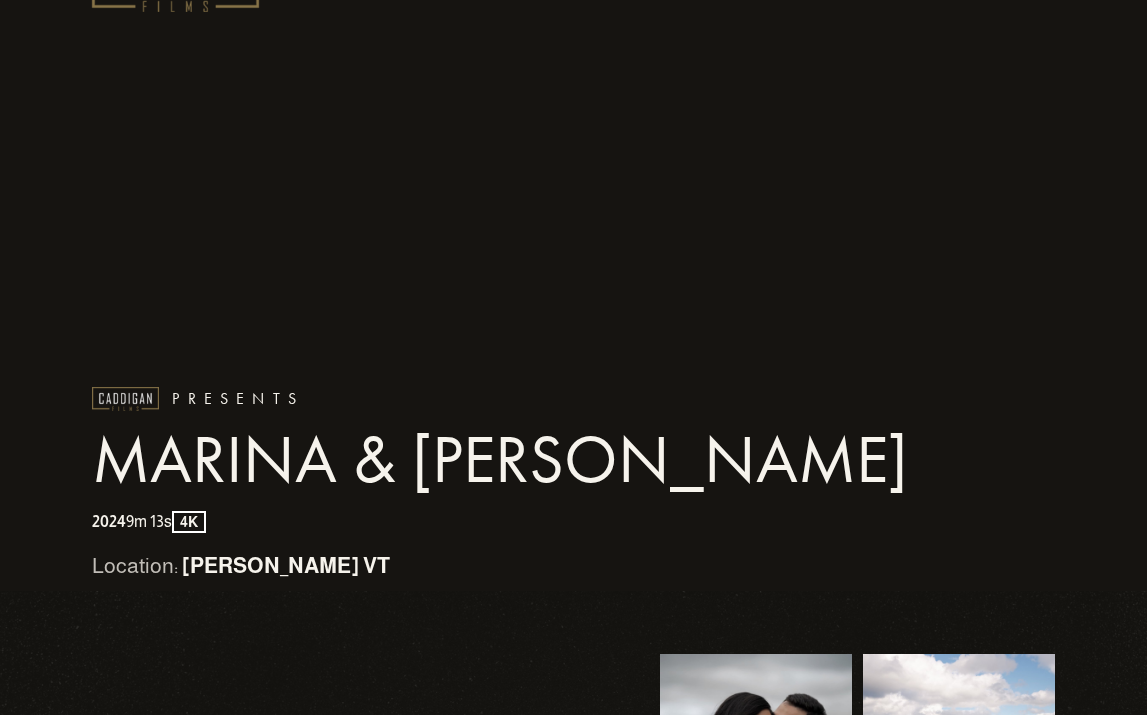 scroll, scrollTop: 72, scrollLeft: 0, axis: vertical 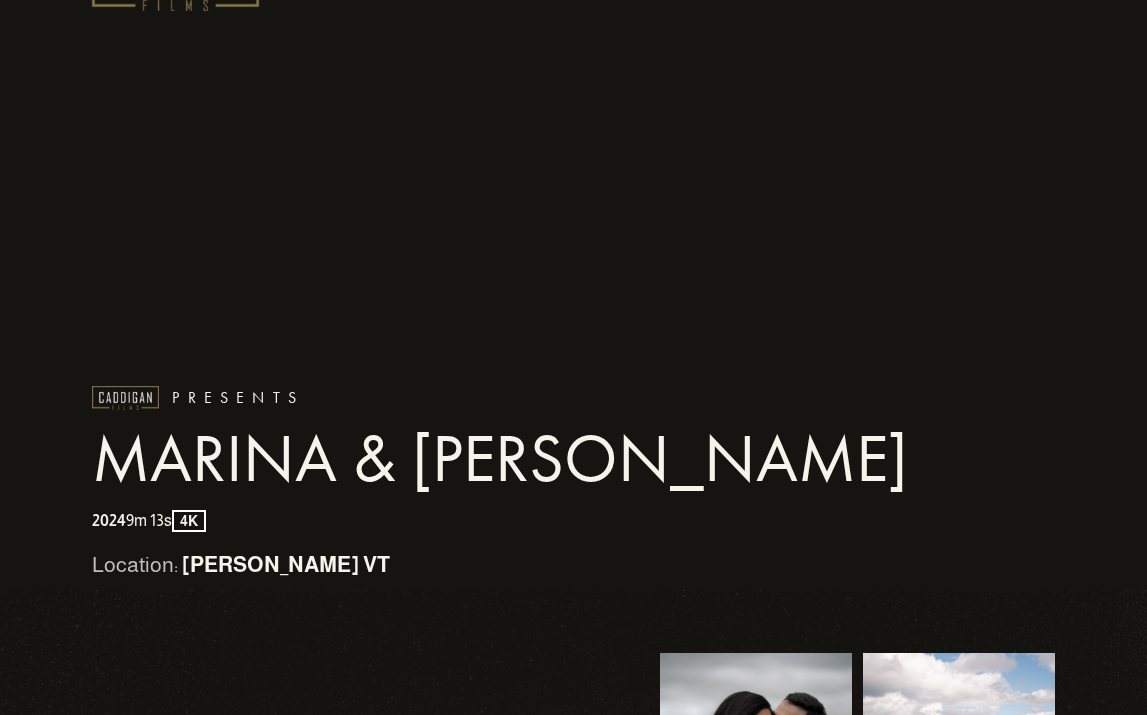 click on "P  r  e  s  e  n  t  s
MARINA & ROB
2024
9m 13s
4K
Location:   Chittenden VT" at bounding box center (573, 322) 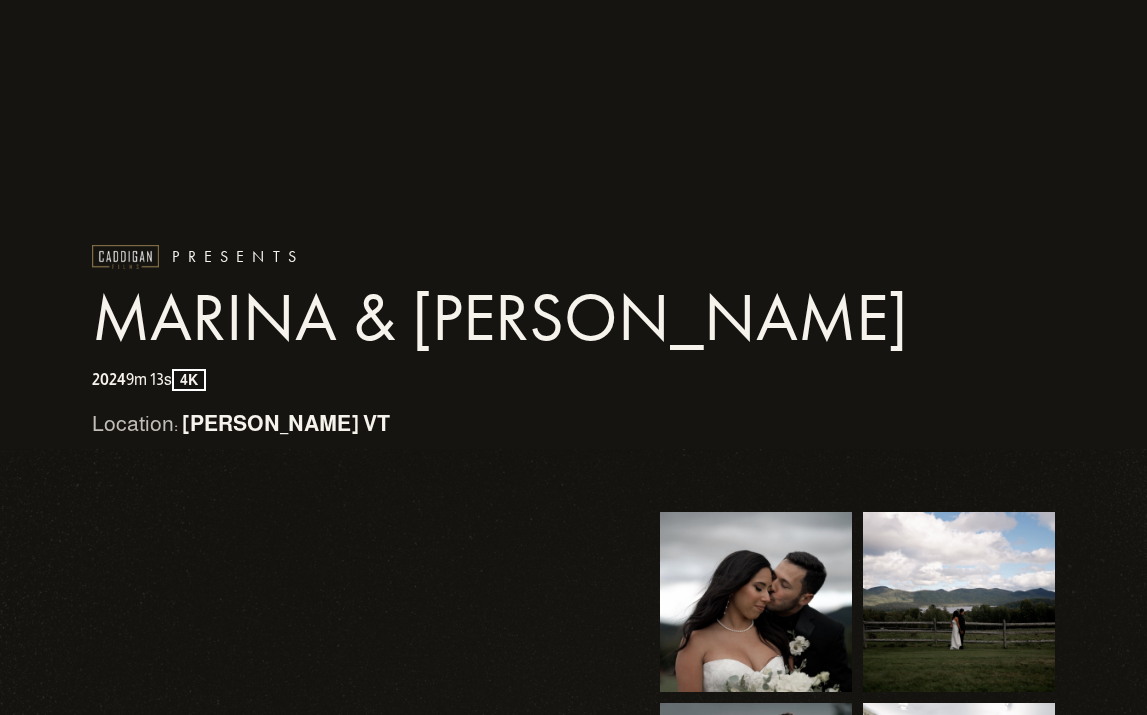 scroll, scrollTop: 0, scrollLeft: 0, axis: both 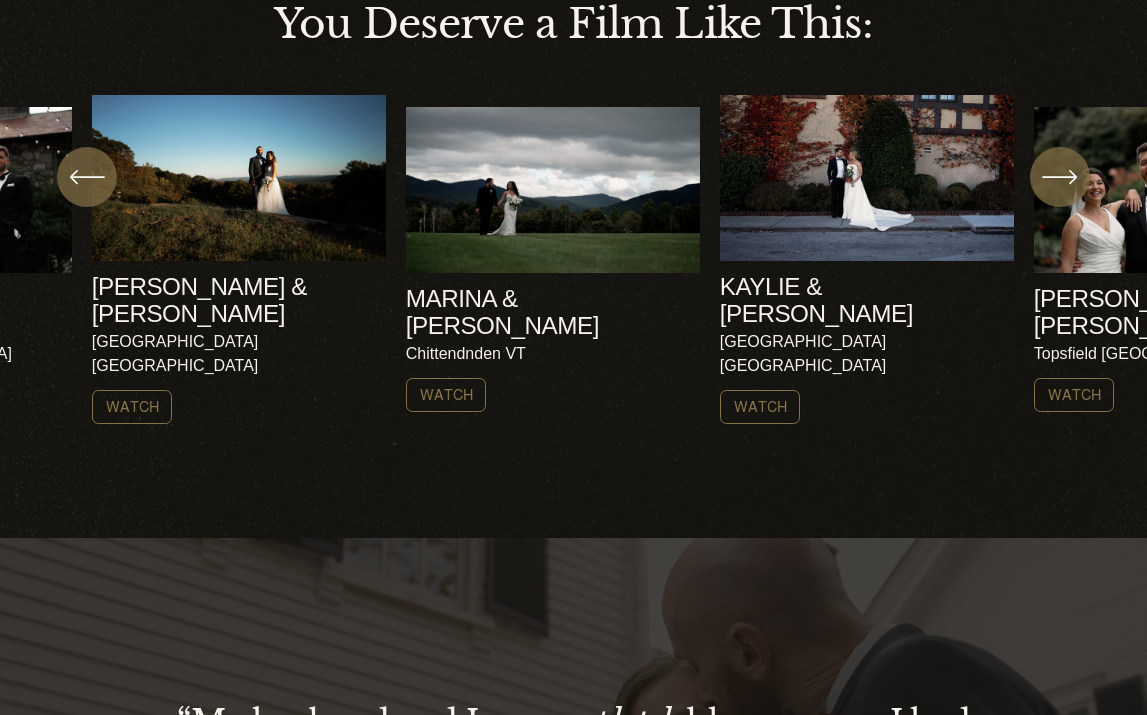 click 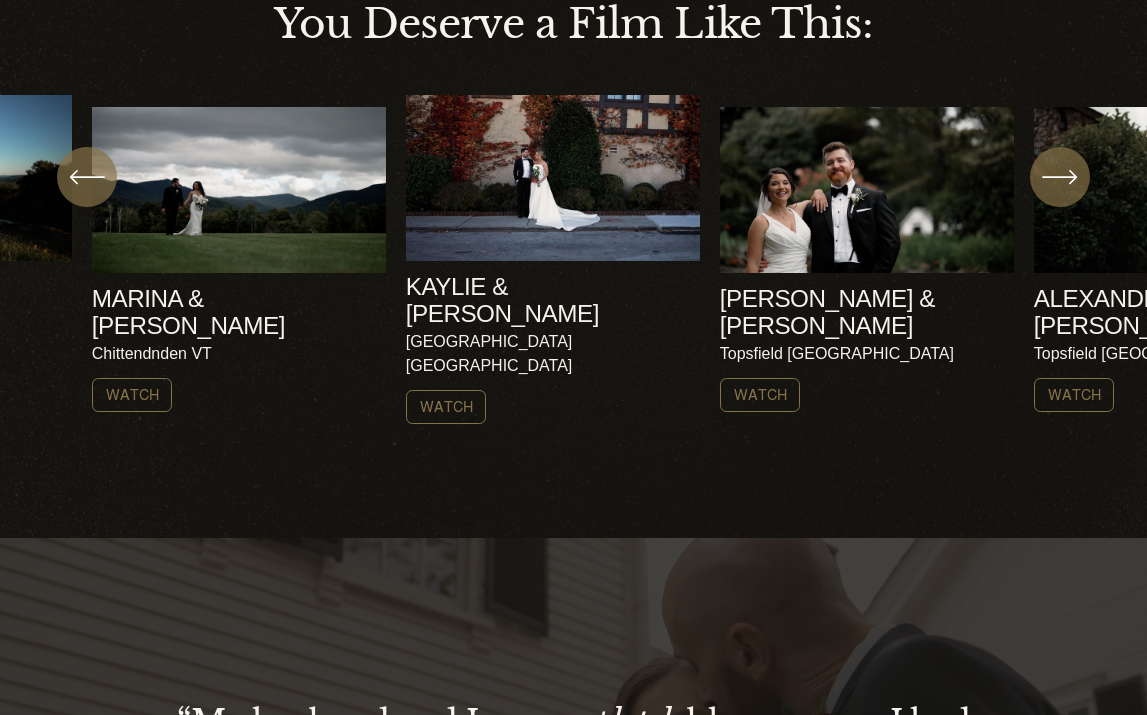 click 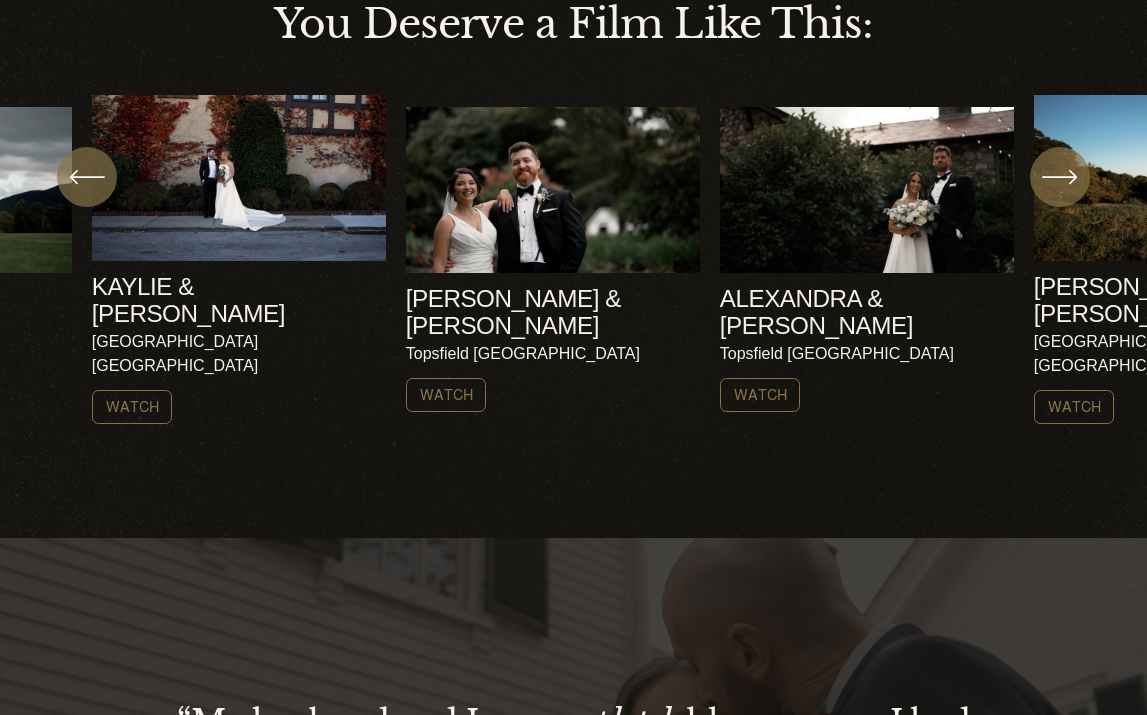 click 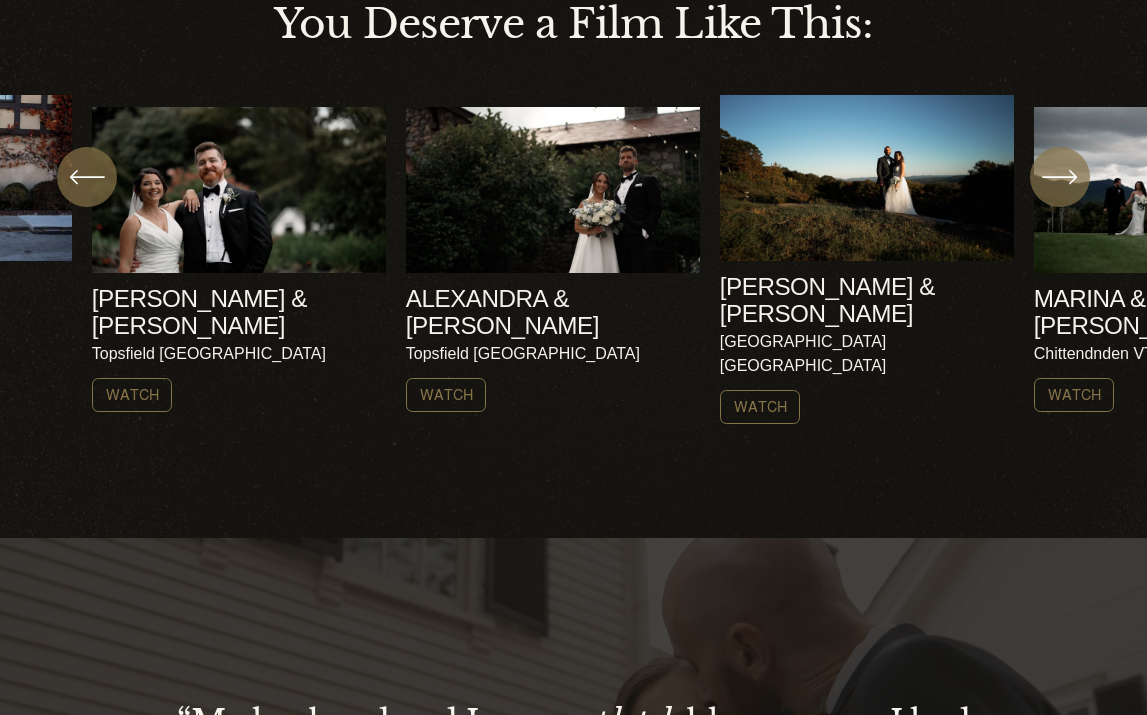 click 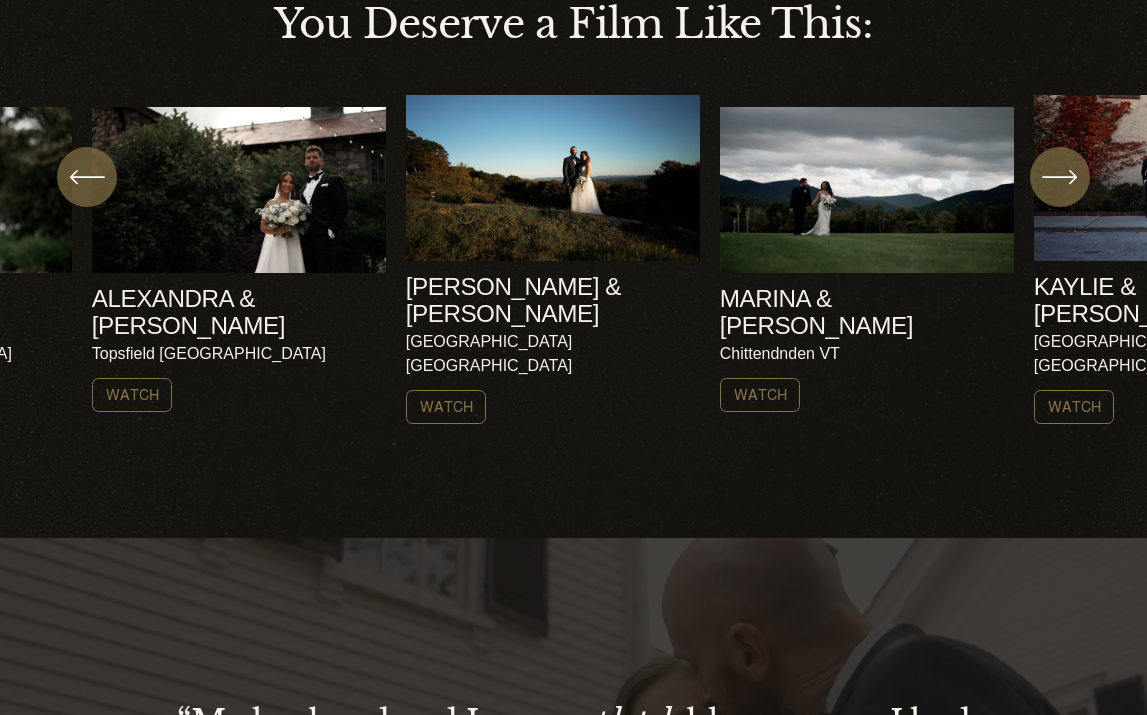 click on "[PERSON_NAME] & [PERSON_NAME]
[GEOGRAPHIC_DATA] NH
Watch" 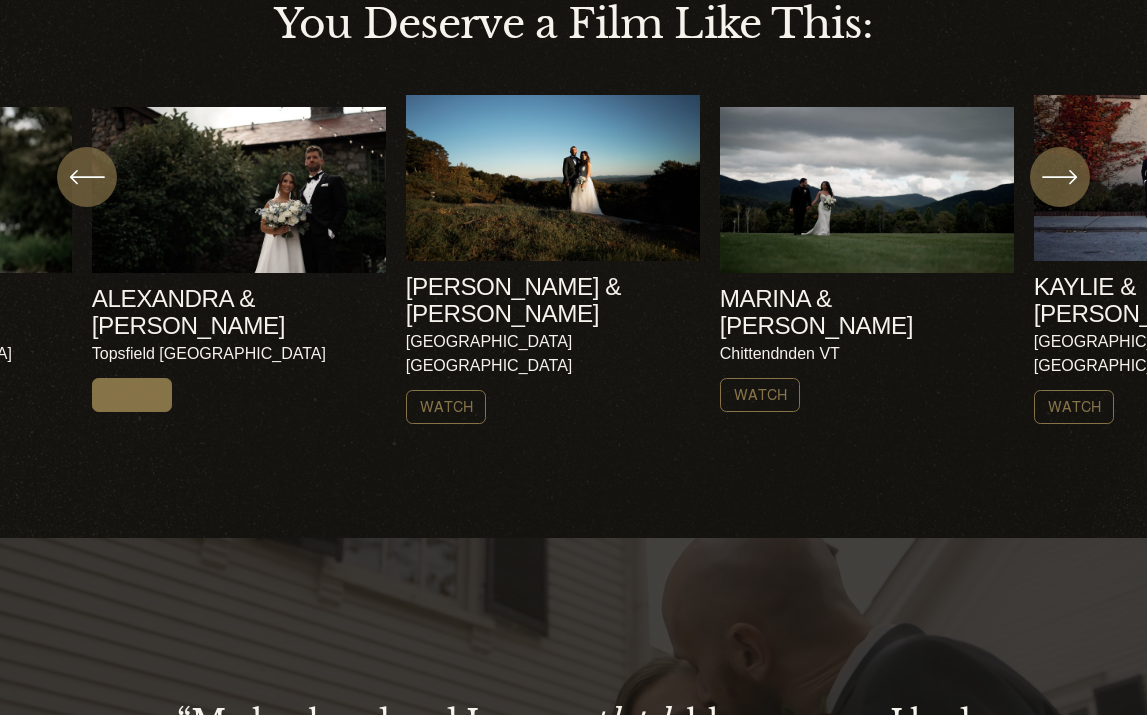 click on "Watch" 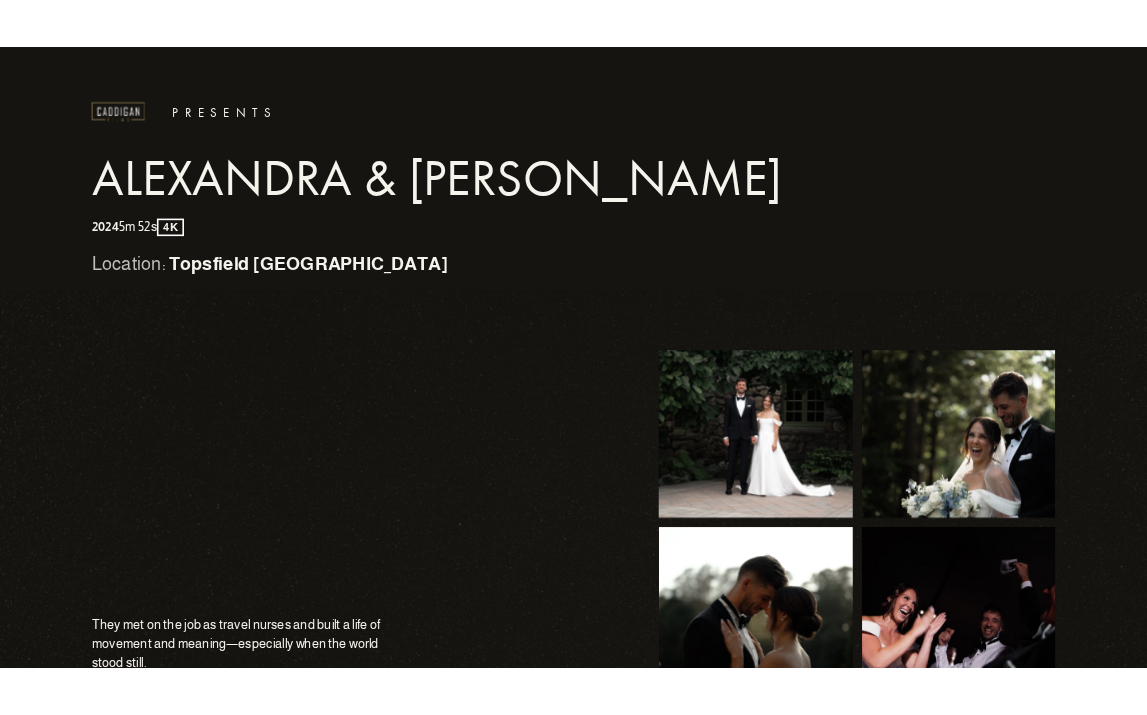 scroll, scrollTop: 468, scrollLeft: 0, axis: vertical 